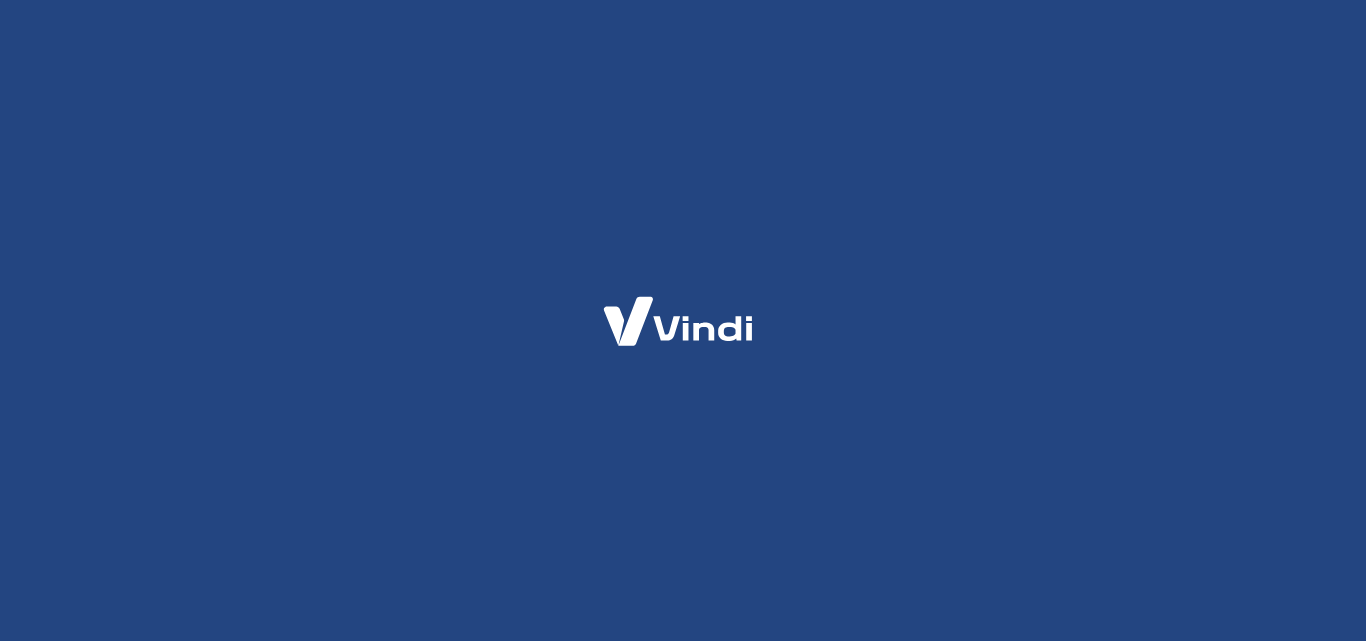 scroll, scrollTop: 0, scrollLeft: 0, axis: both 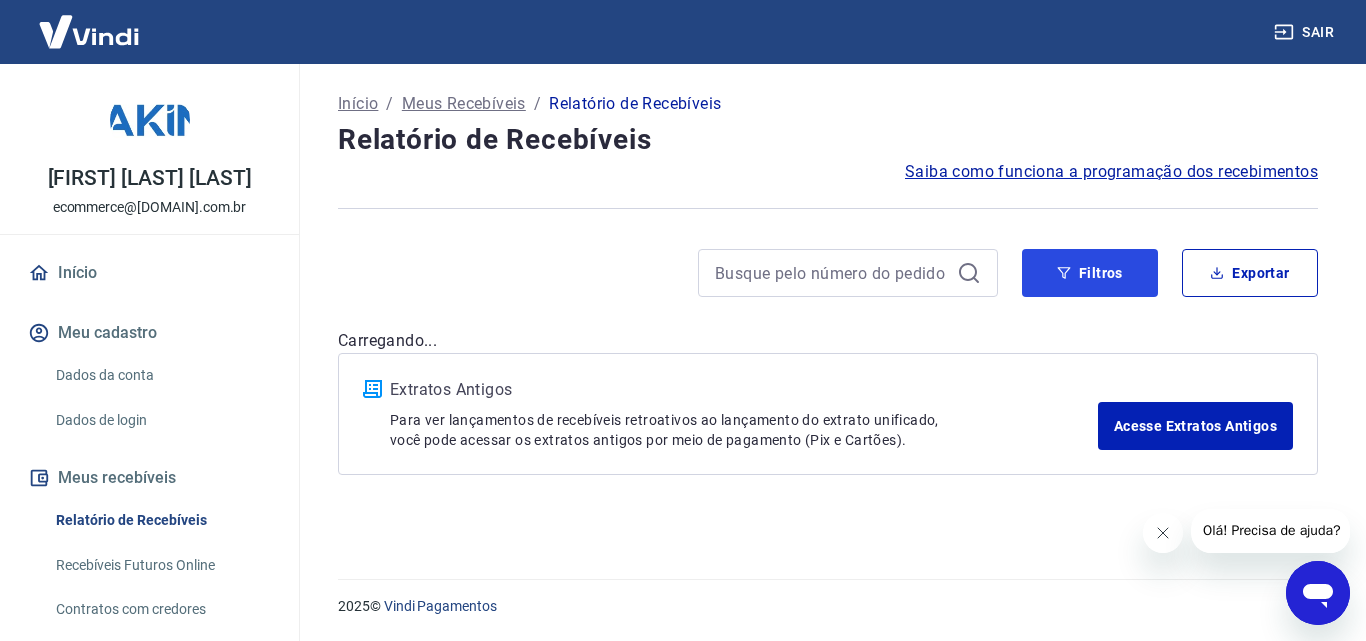 click on "Filtros" at bounding box center (1090, 273) 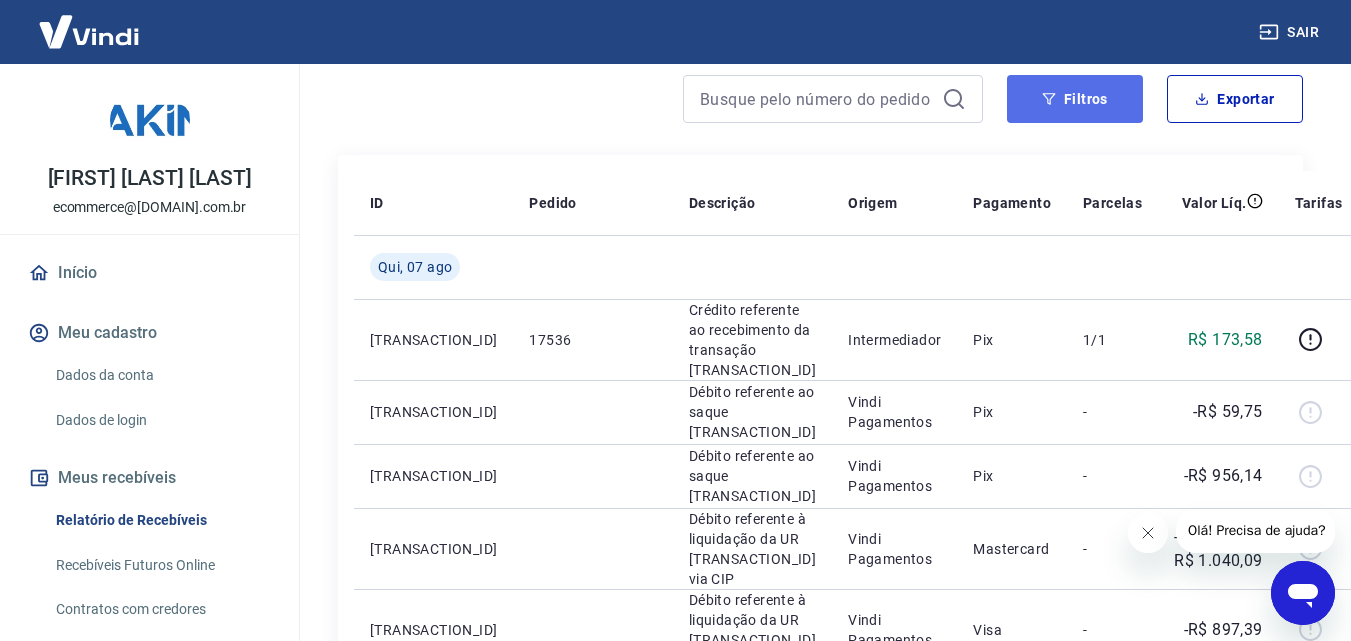 scroll, scrollTop: 0, scrollLeft: 0, axis: both 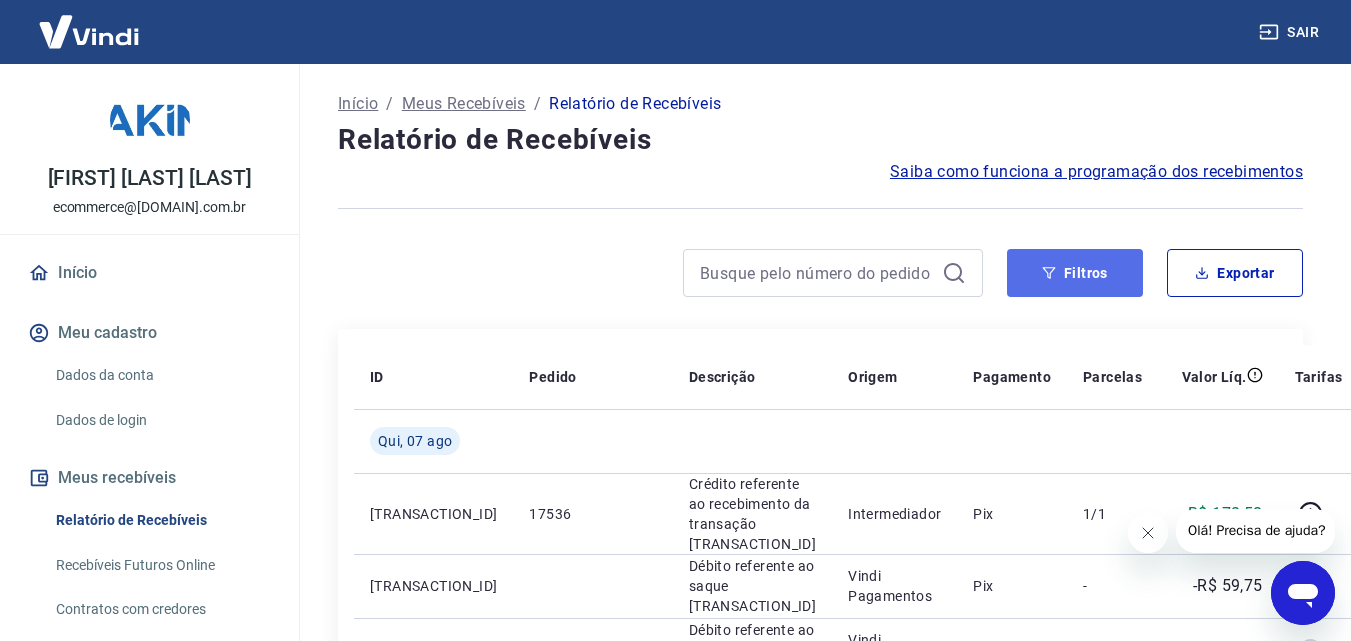 click on "Filtros" at bounding box center [1075, 273] 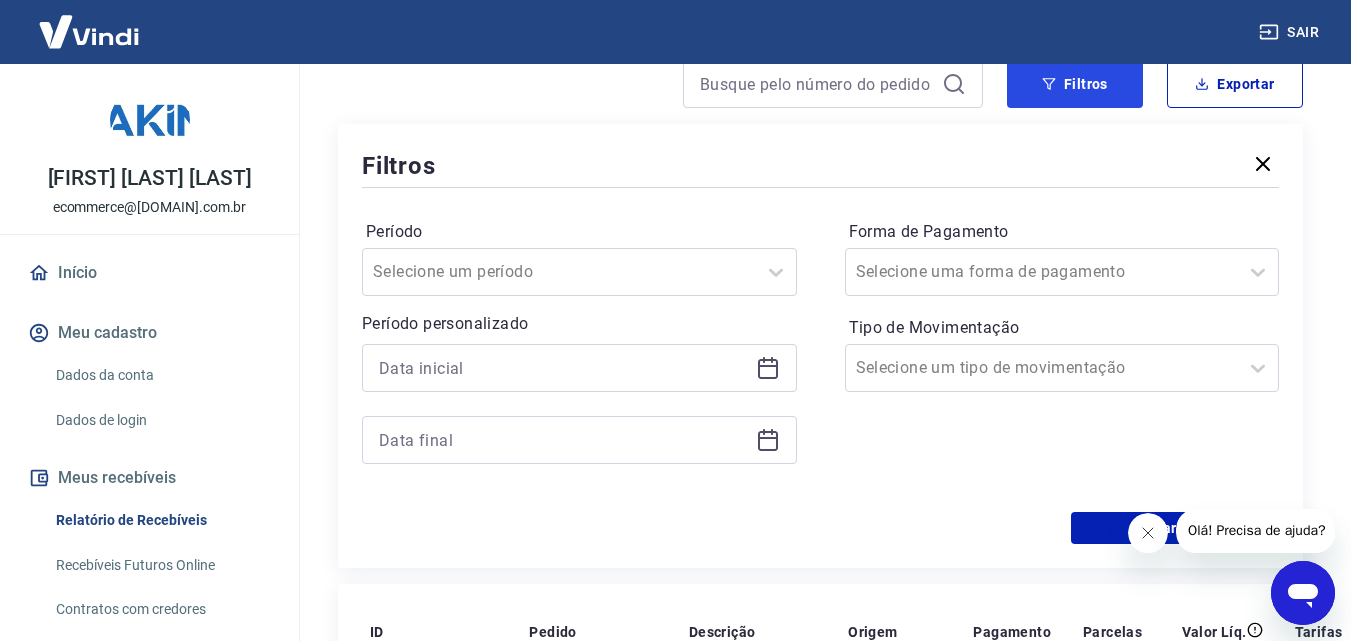 scroll, scrollTop: 200, scrollLeft: 0, axis: vertical 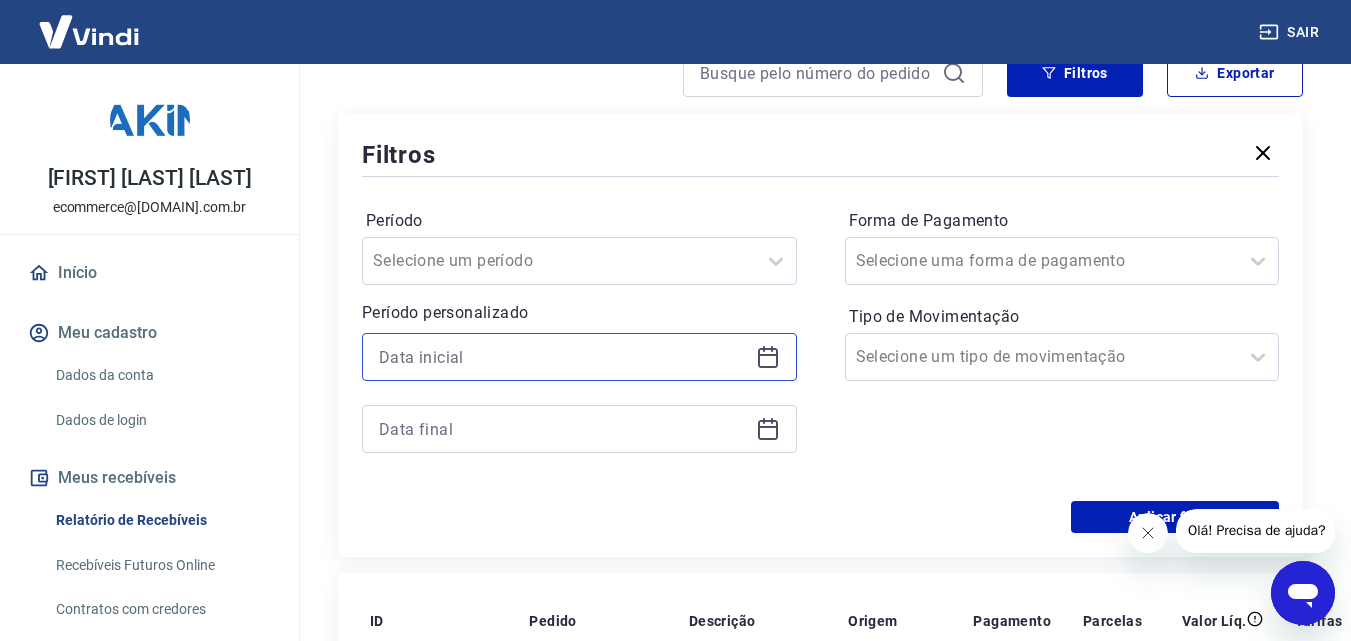 click at bounding box center (563, 357) 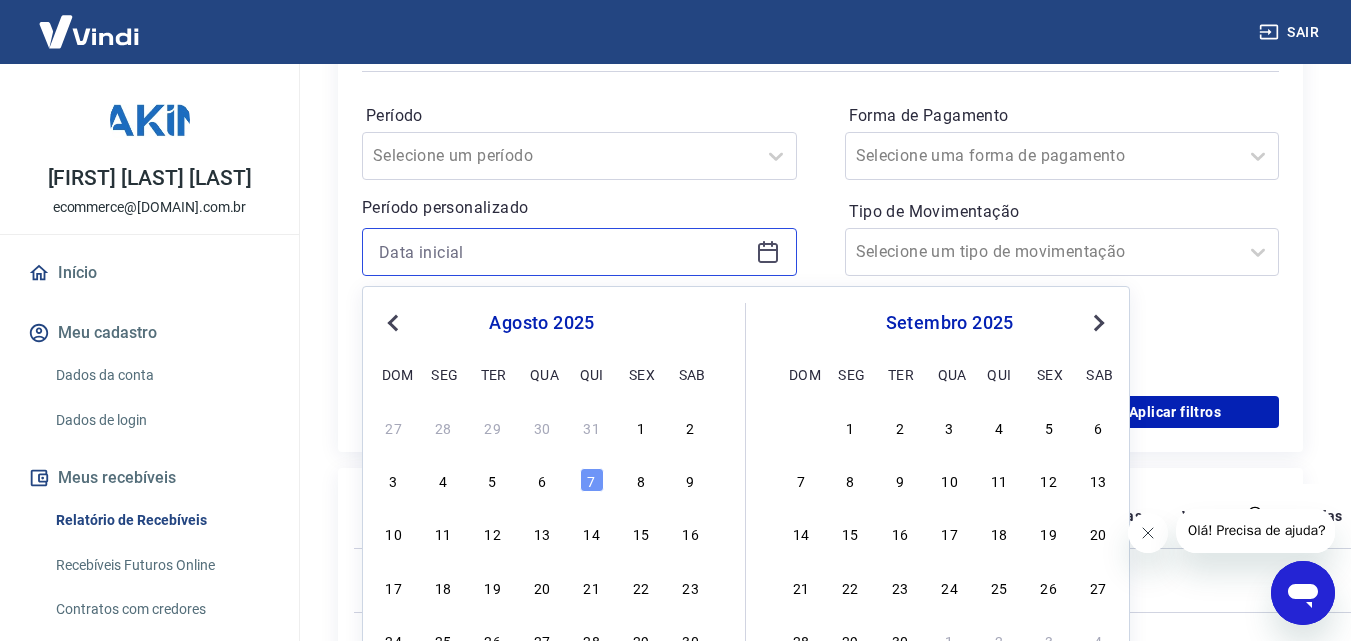 scroll, scrollTop: 400, scrollLeft: 0, axis: vertical 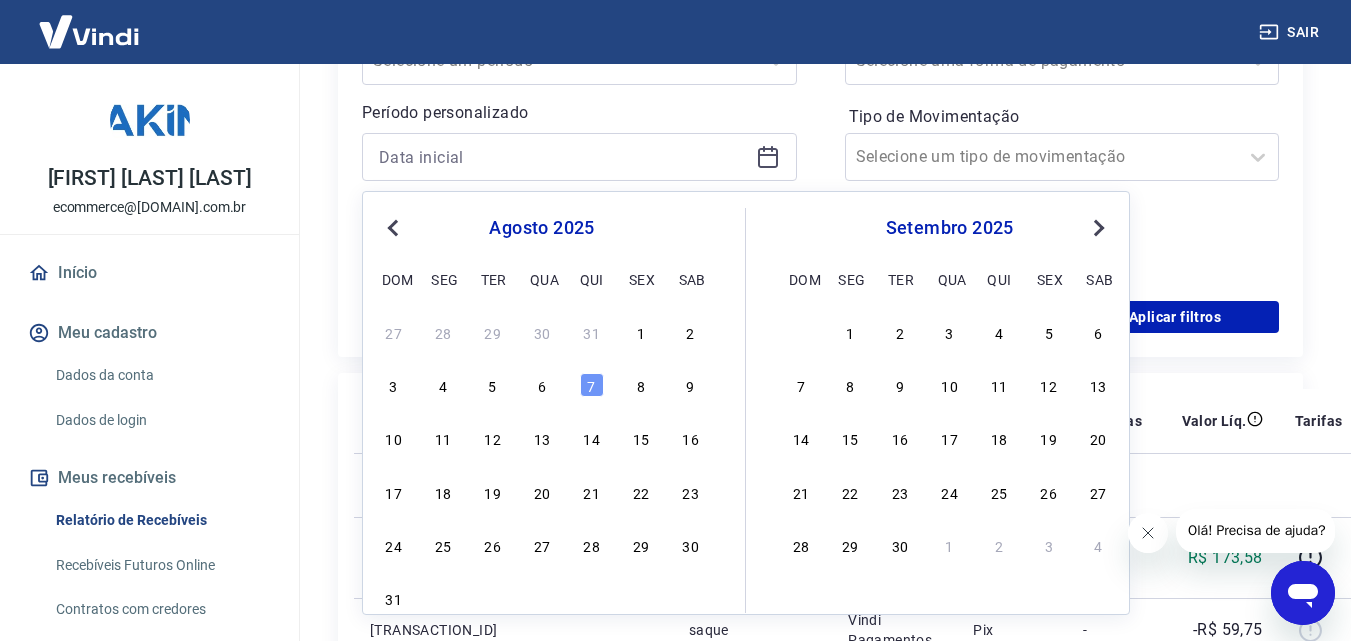 drag, startPoint x: 643, startPoint y: 325, endPoint x: 1106, endPoint y: 21, distance: 553.8818 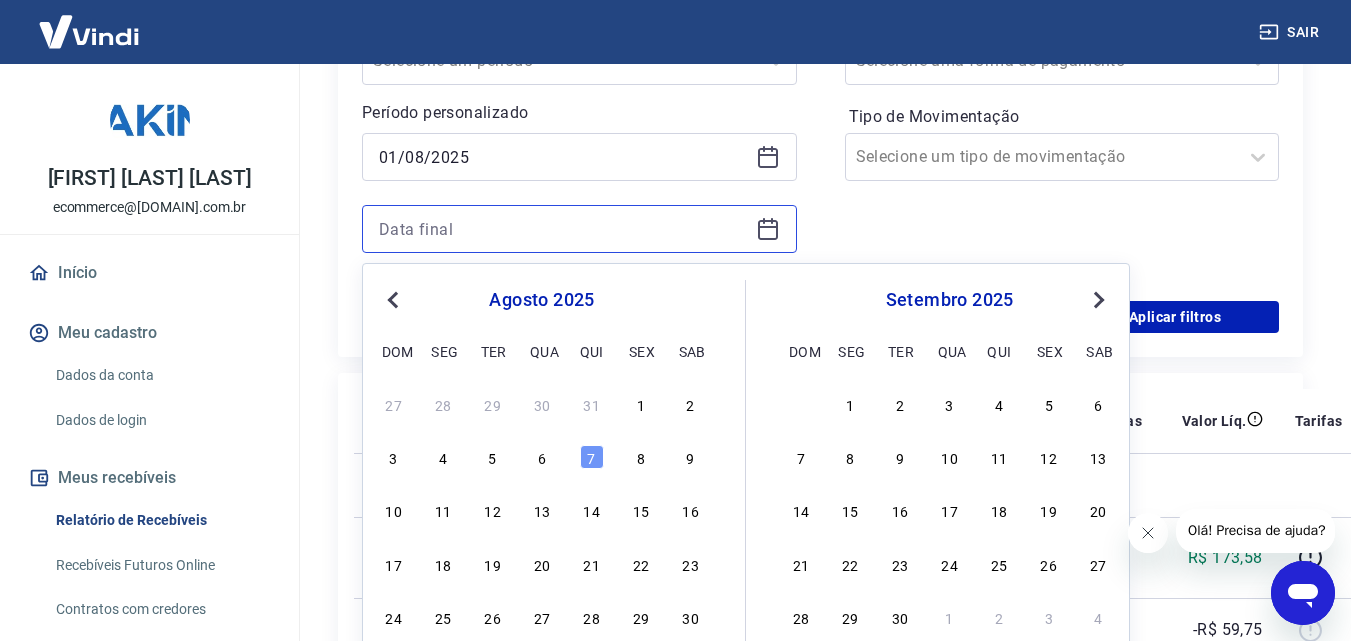 click at bounding box center (563, 229) 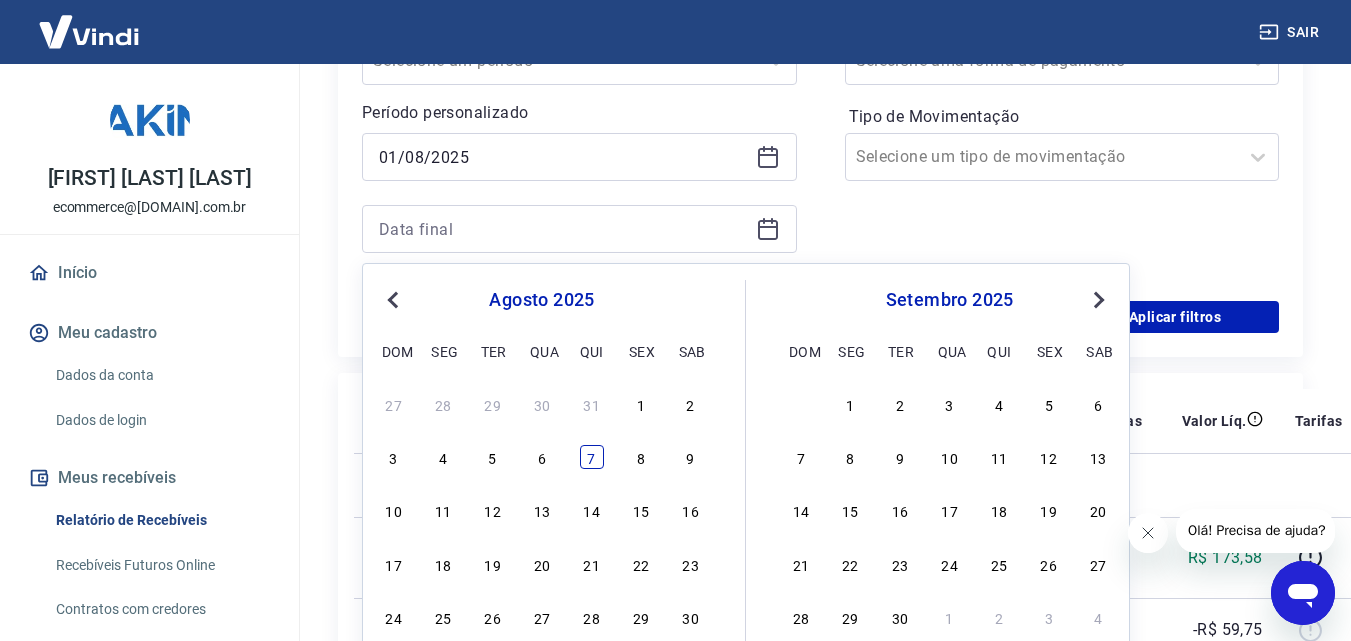 click on "7" at bounding box center [592, 457] 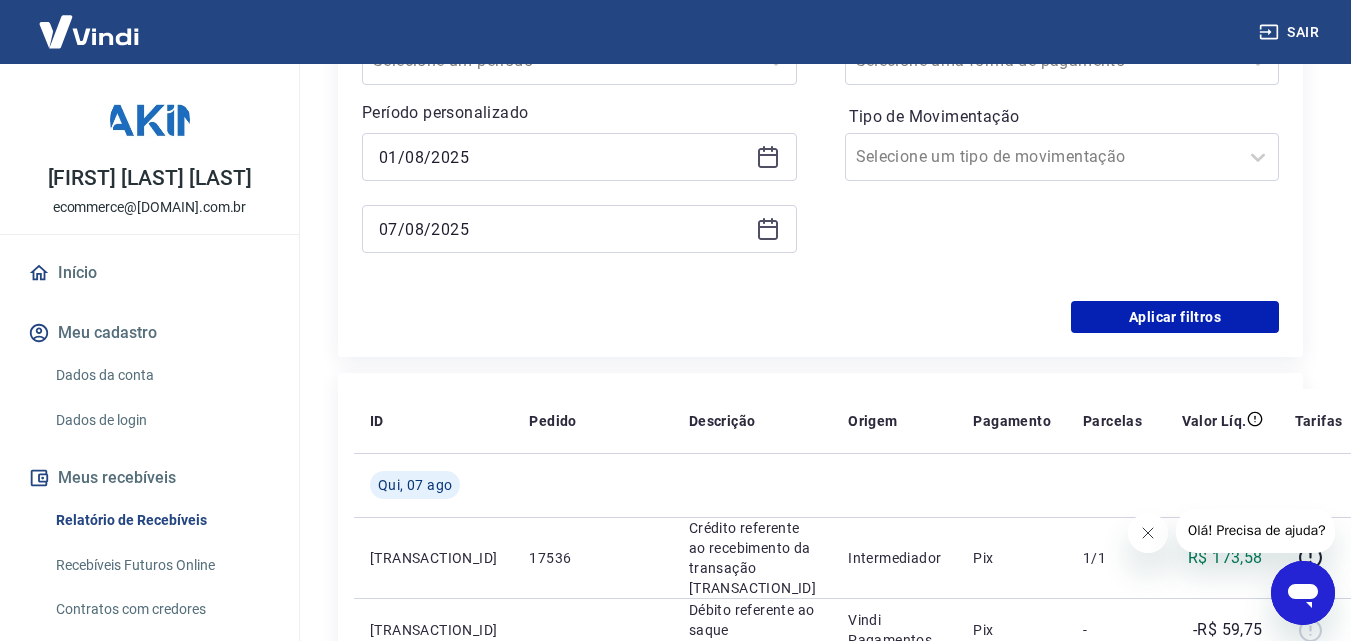 click on "Filtros Período Selecione um período Período personalizado Selected date: sexta-feira, 1 de [MONTH] de [YEAR] 01/08/2025 Selected date: quinta-feira, 7 de [MONTH] de [YEAR] 07/08/2025 Forma de Pagamento Selecione uma forma de pagamento Tipo de Movimentação Selecione um tipo de movimentação Aplicar filtros" at bounding box center [820, 135] 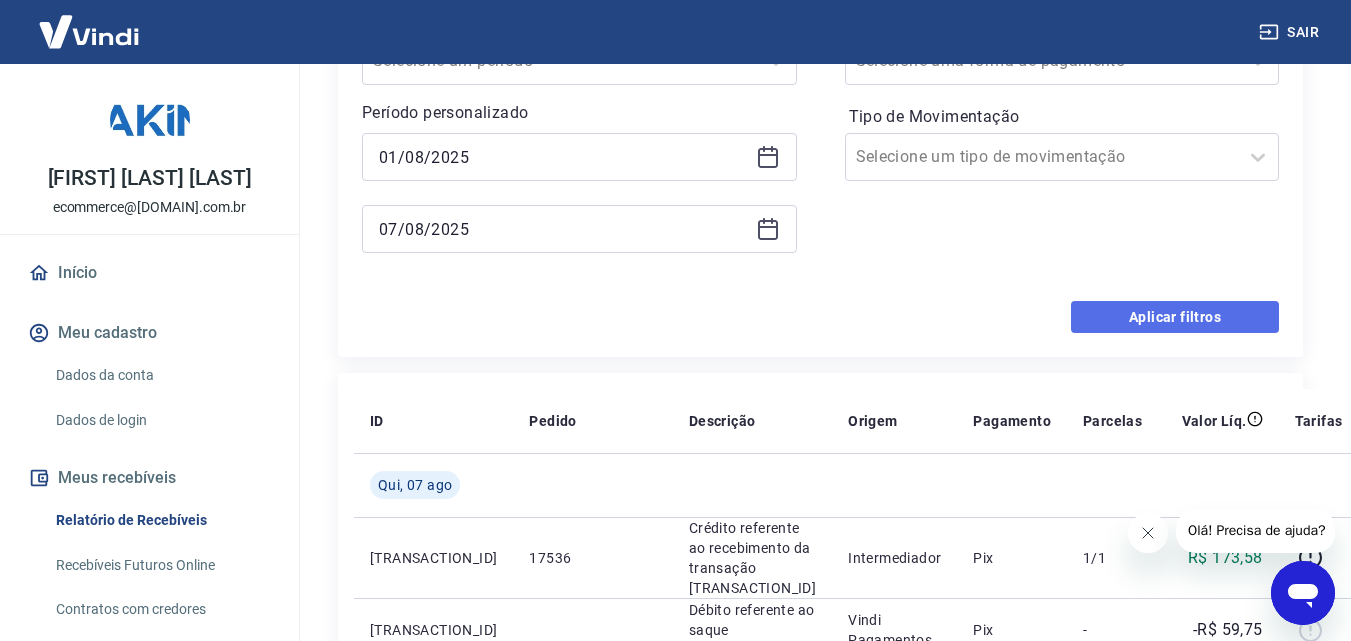 click on "Aplicar filtros" at bounding box center (1175, 317) 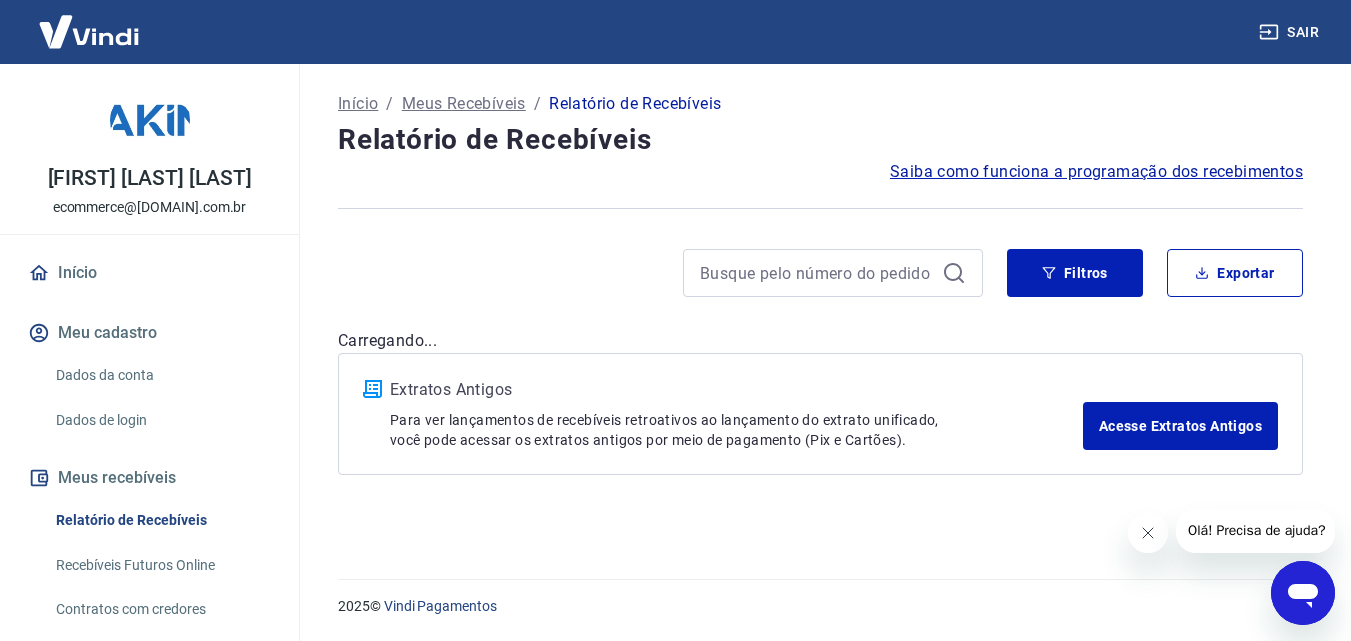 scroll, scrollTop: 0, scrollLeft: 0, axis: both 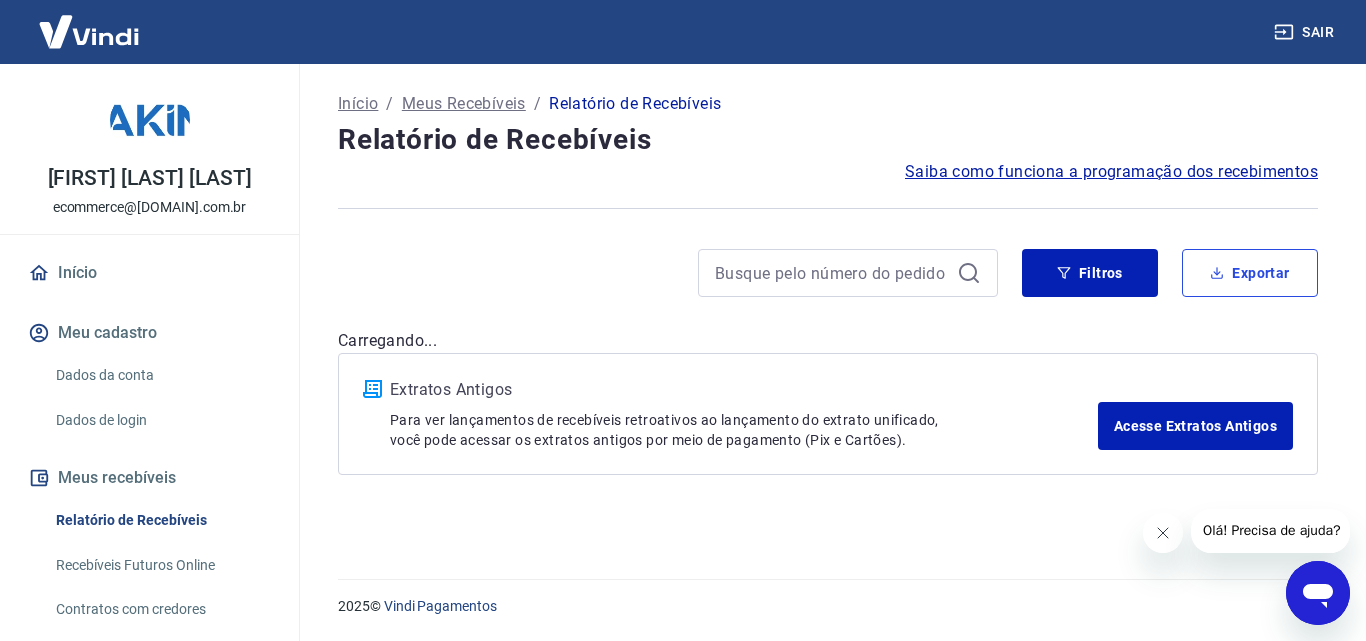 click on "Exportar" at bounding box center (1250, 273) 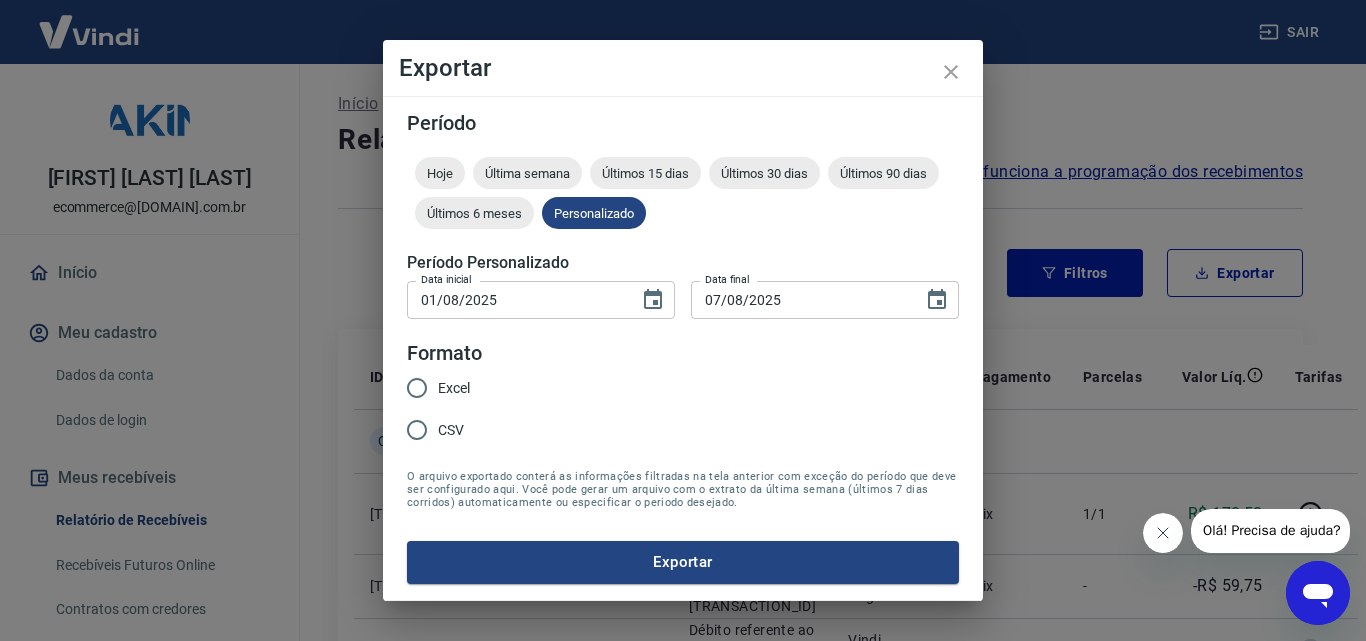 type on "01/08/2025" 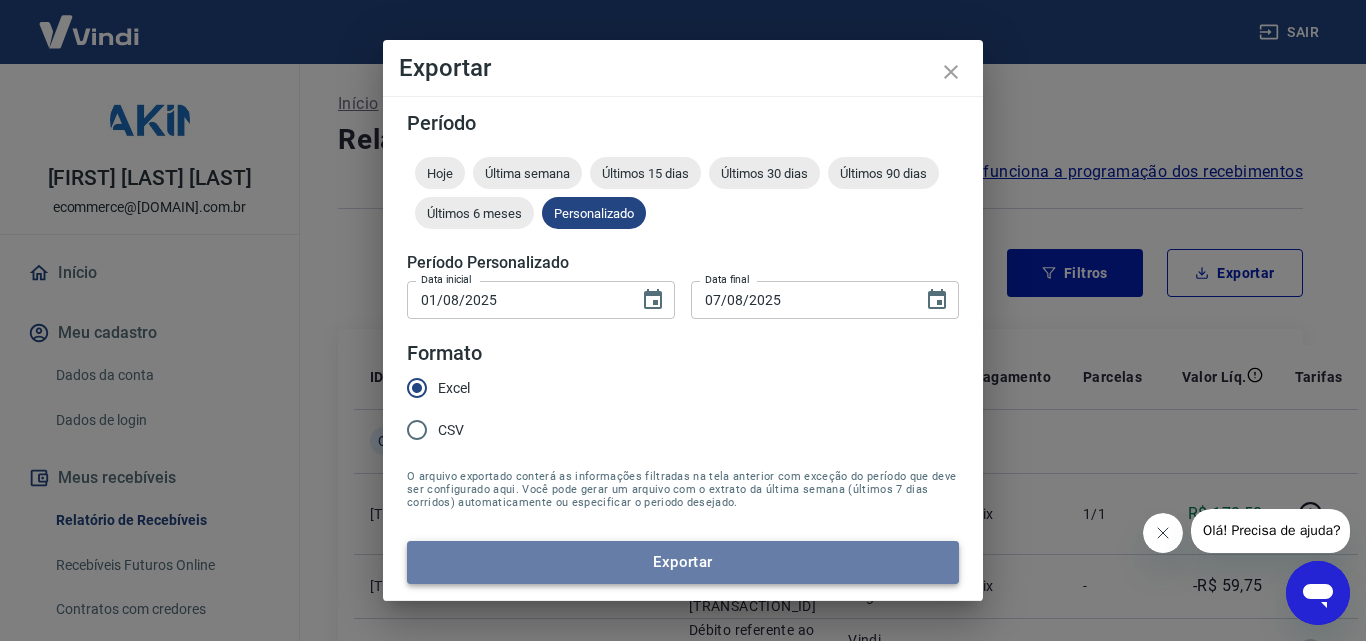 click on "Exportar" at bounding box center [683, 562] 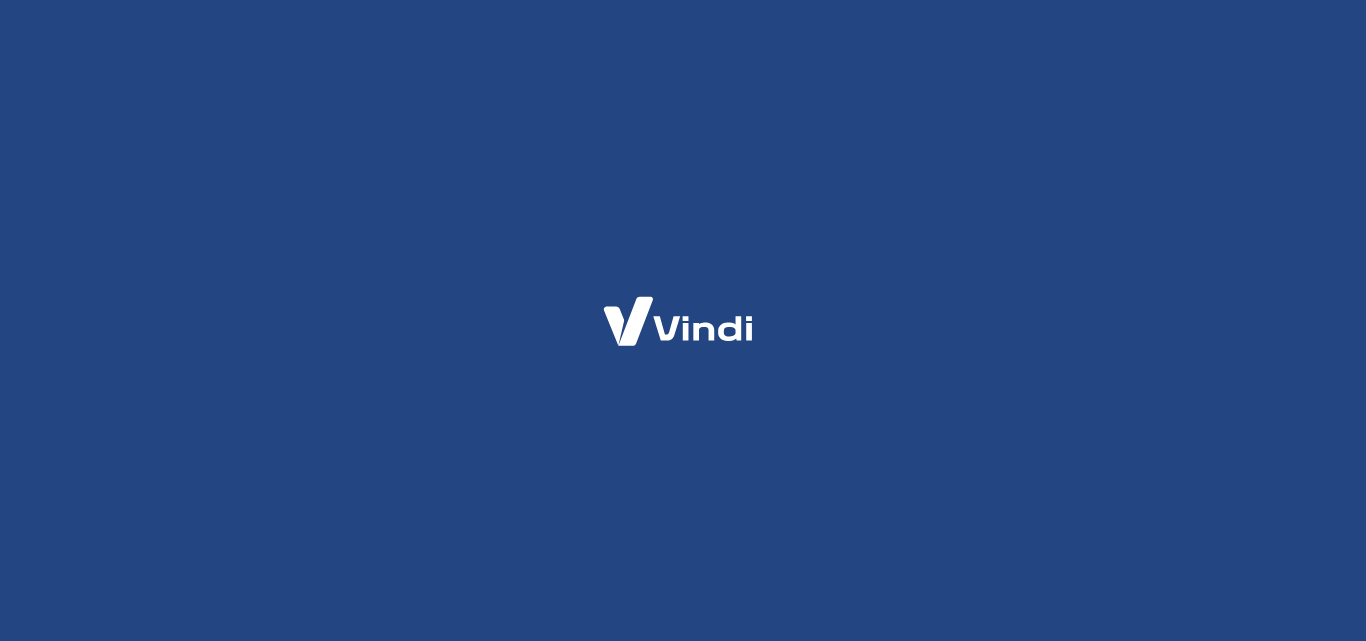 scroll, scrollTop: 0, scrollLeft: 0, axis: both 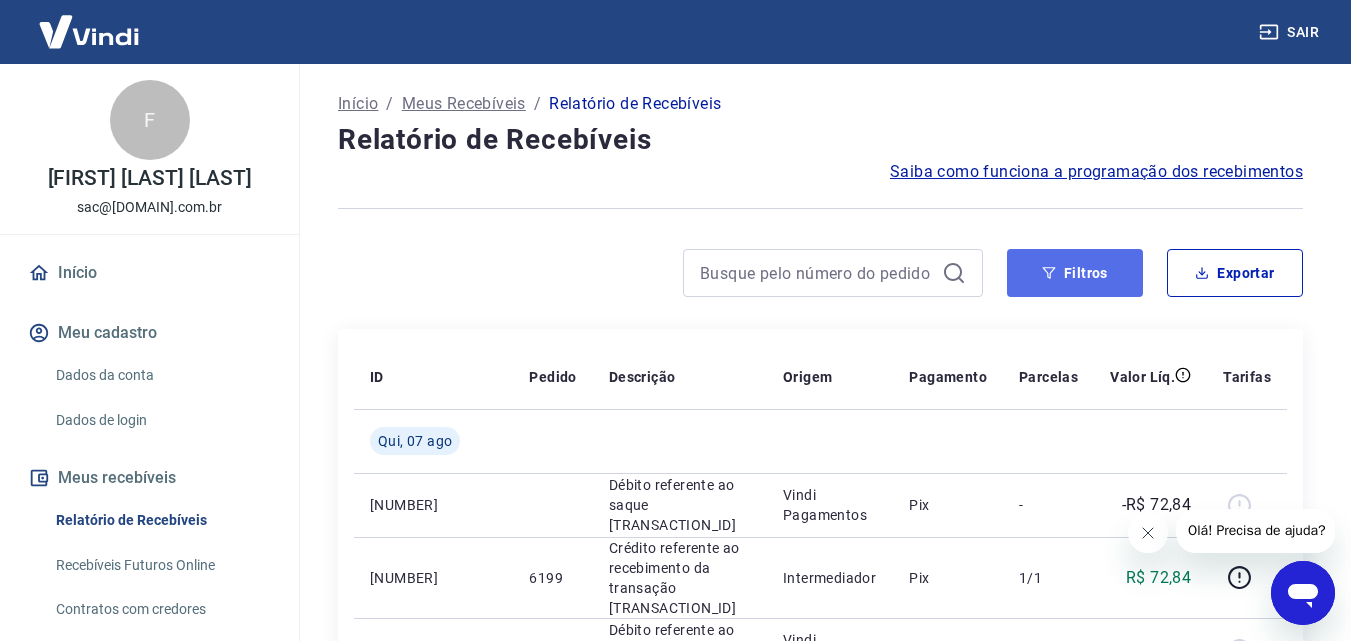 click on "Filtros" at bounding box center (1075, 273) 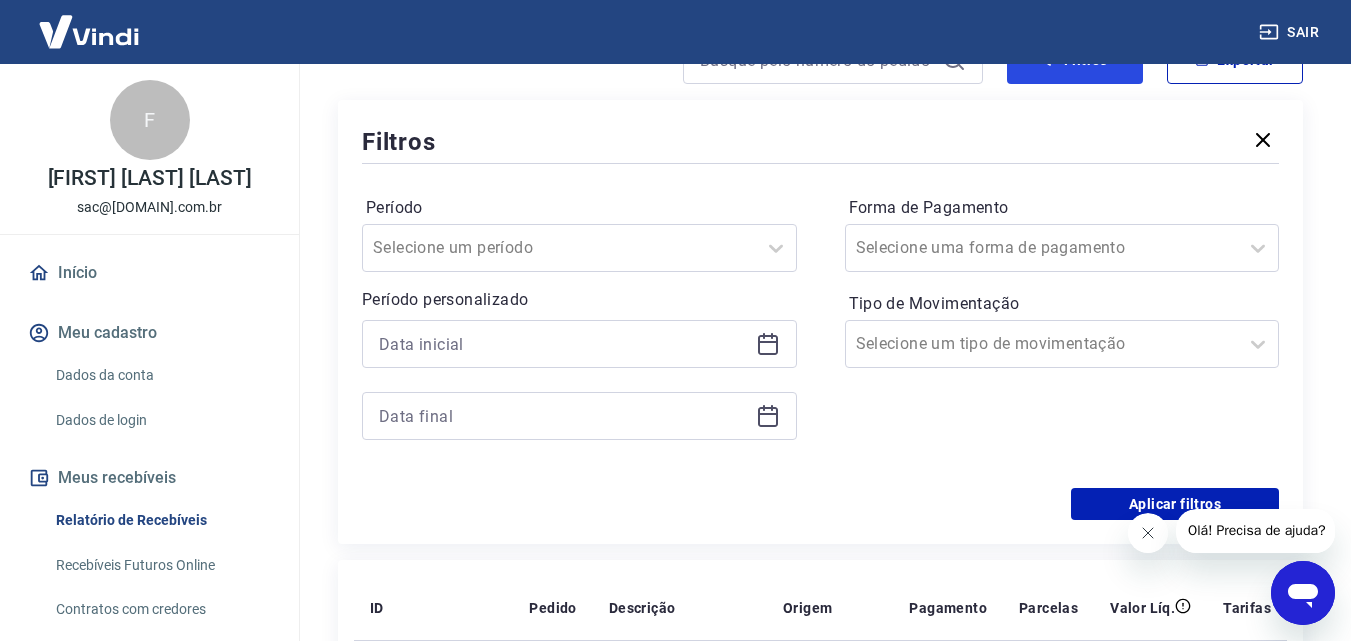 scroll, scrollTop: 300, scrollLeft: 0, axis: vertical 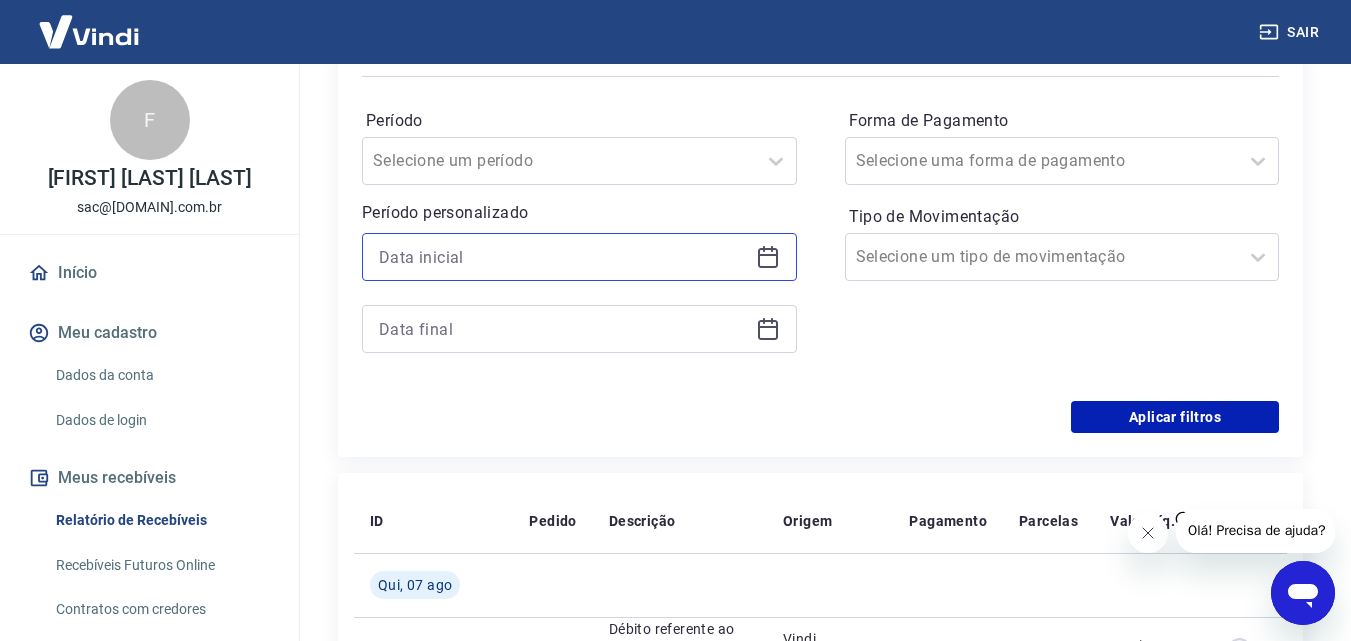 click at bounding box center (563, 257) 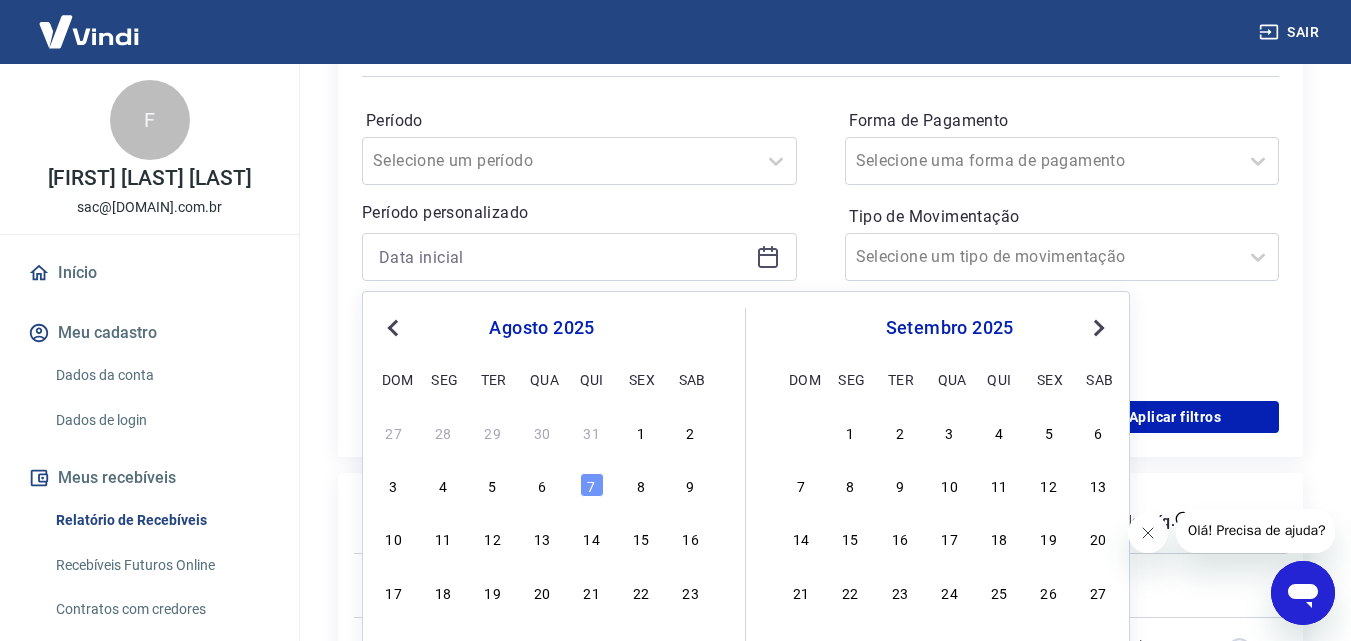 click on "27 28 29 30 31 1 2" at bounding box center (542, 431) 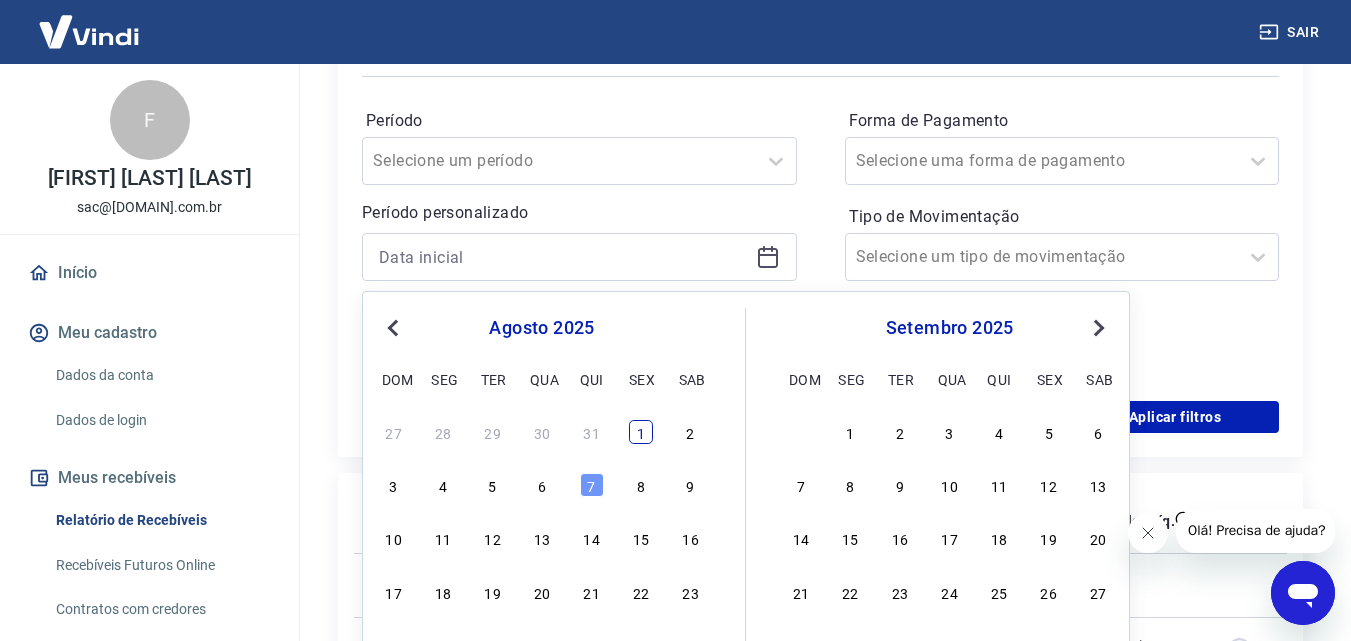 click on "1" at bounding box center (641, 432) 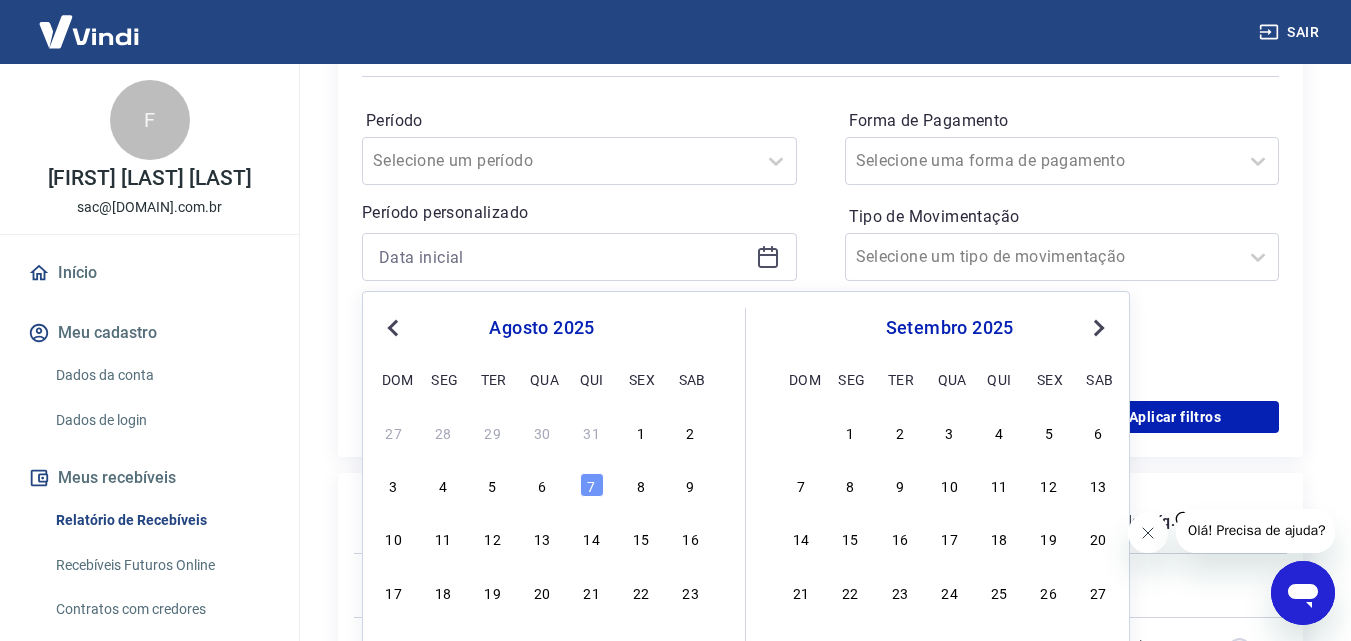 type on "01/08/2025" 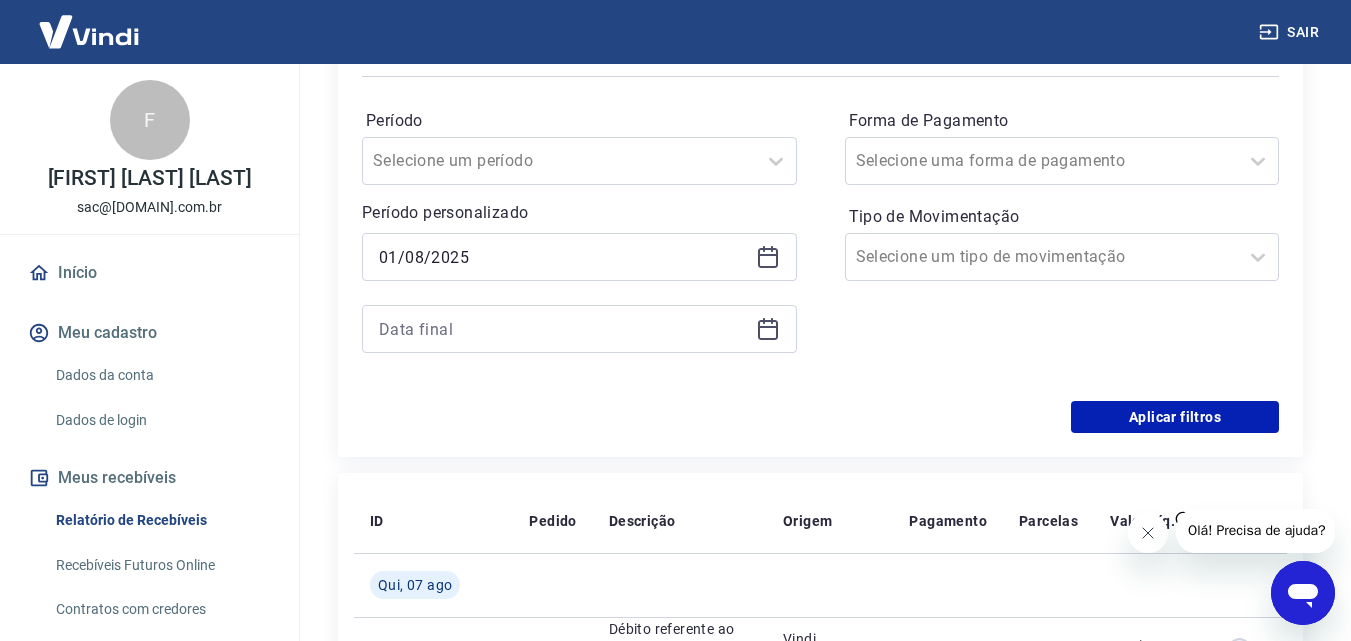 scroll, scrollTop: 400, scrollLeft: 0, axis: vertical 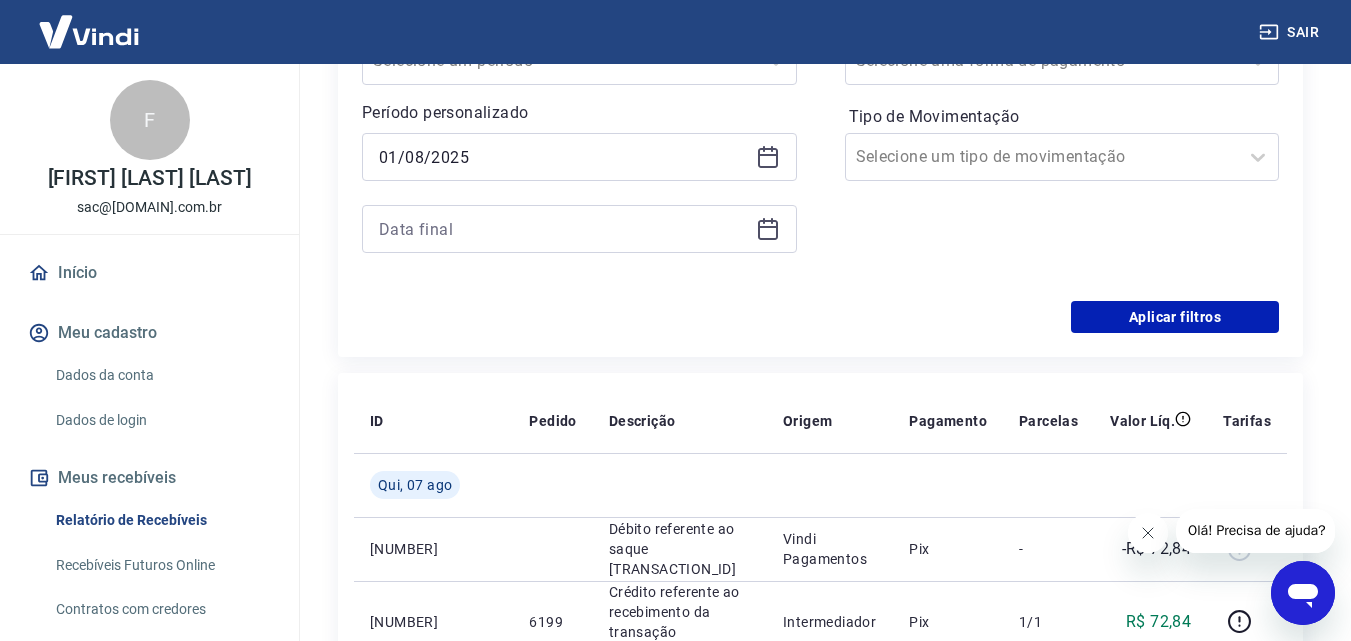 click 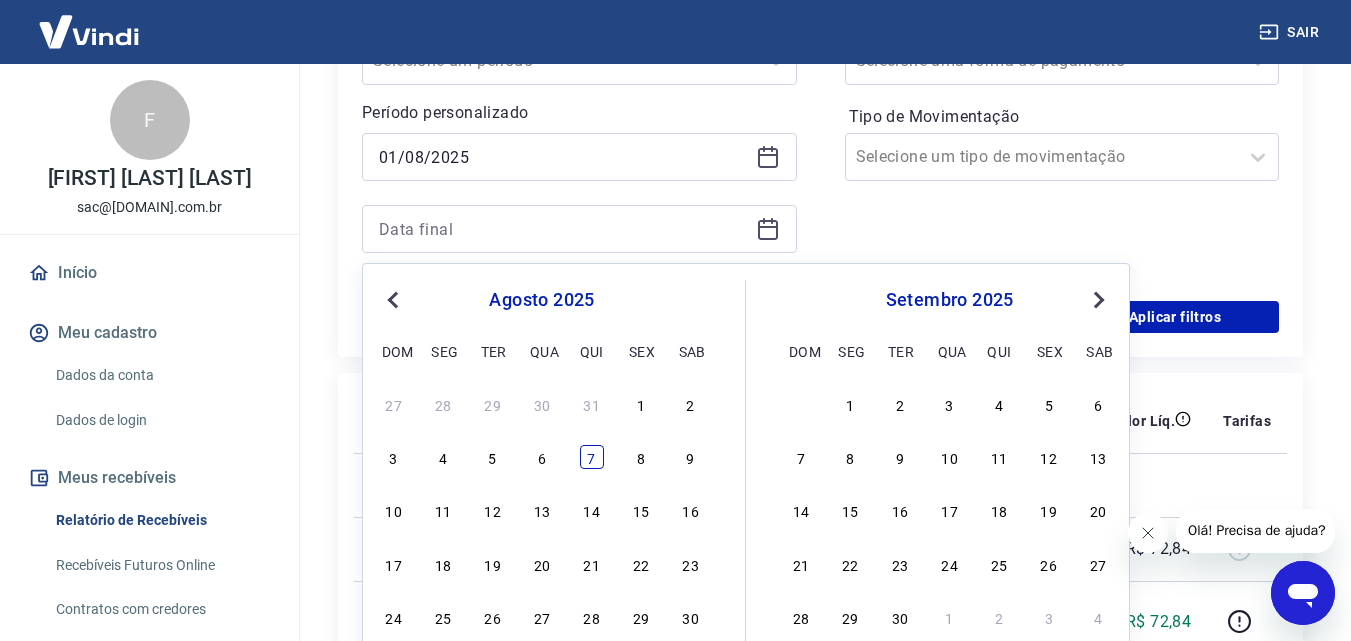 click on "7" at bounding box center (592, 457) 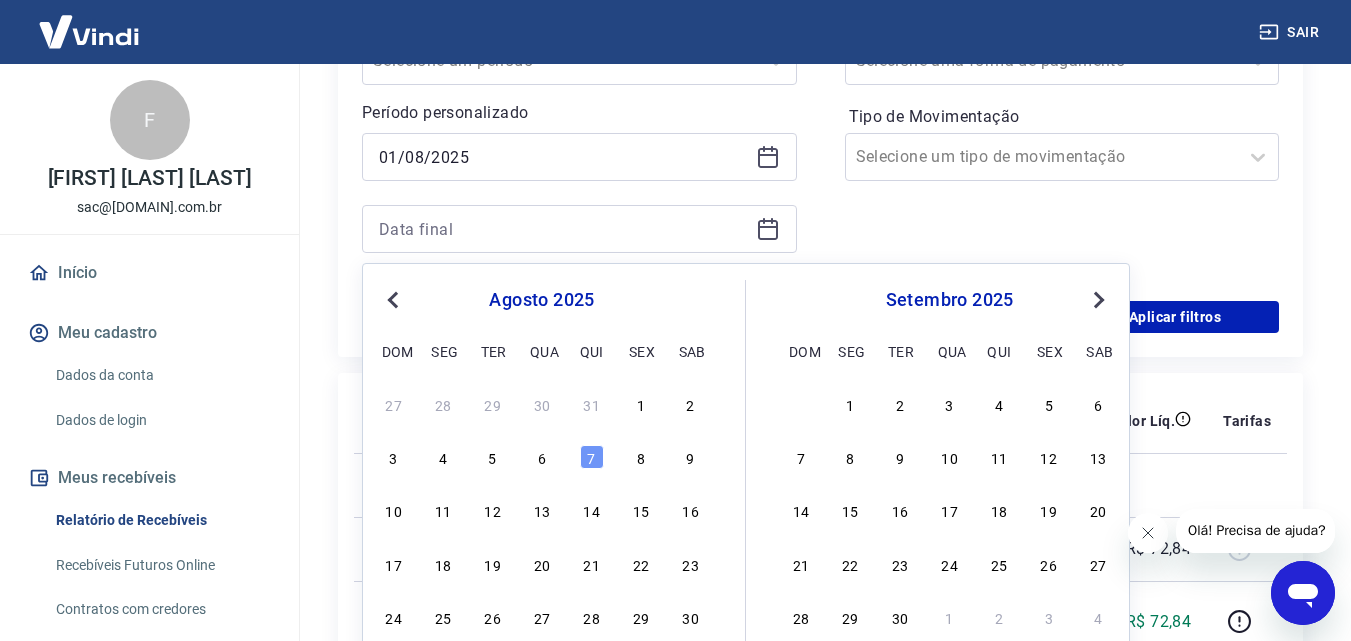 type on "07/08/2025" 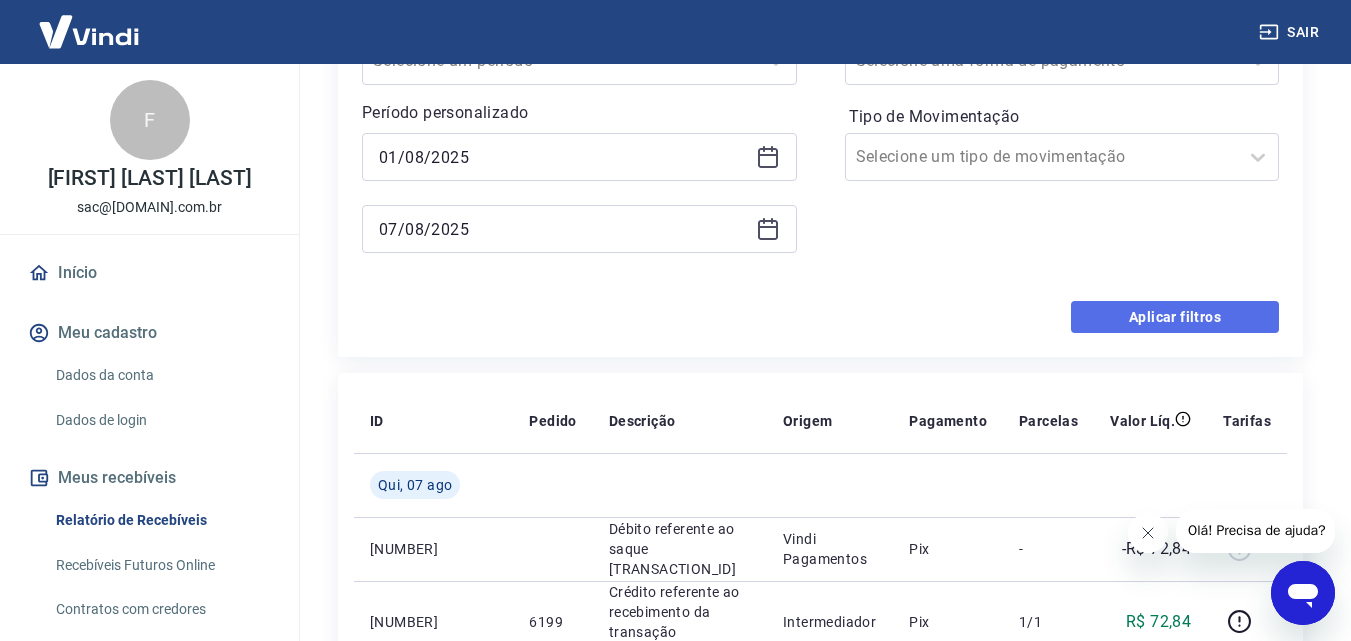 click on "Aplicar filtros" at bounding box center [1175, 317] 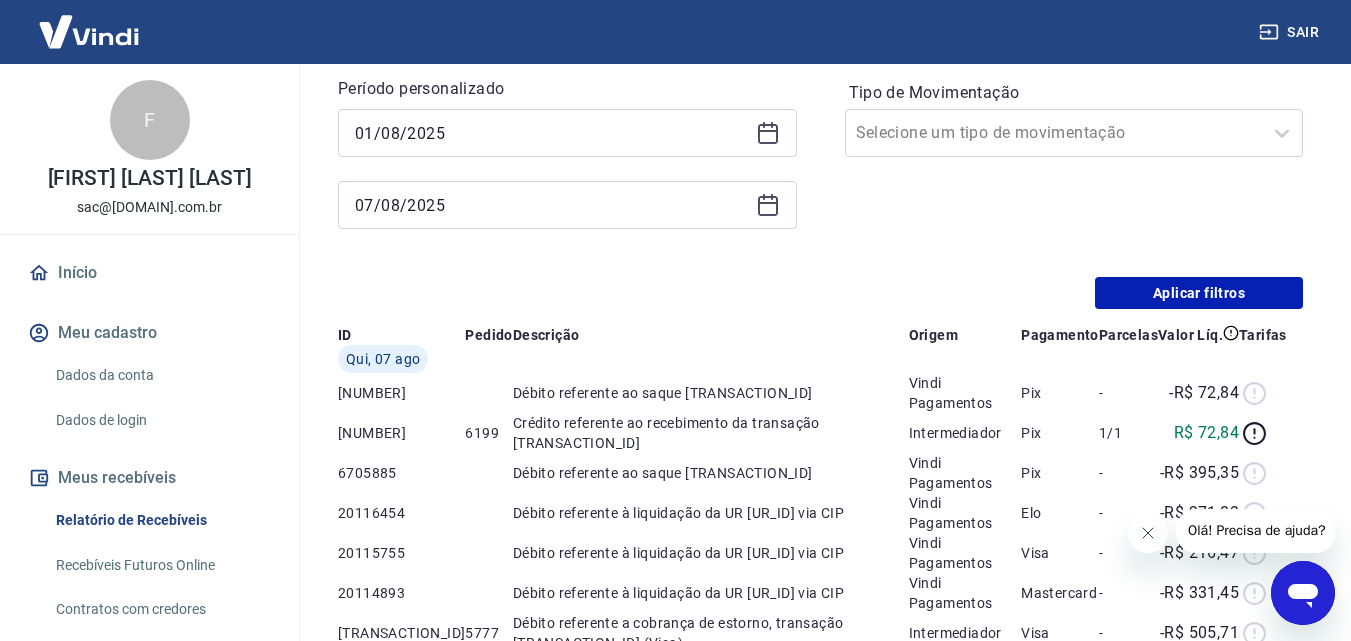 scroll, scrollTop: 0, scrollLeft: 0, axis: both 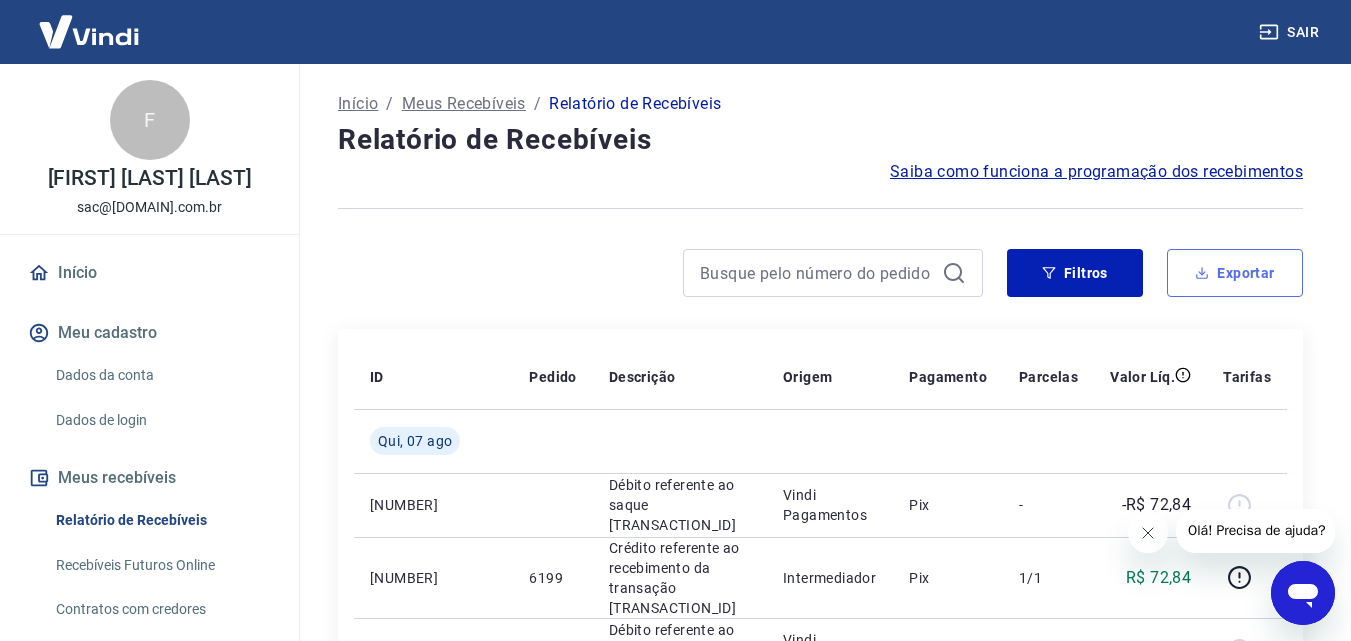 click on "Exportar" at bounding box center [1235, 273] 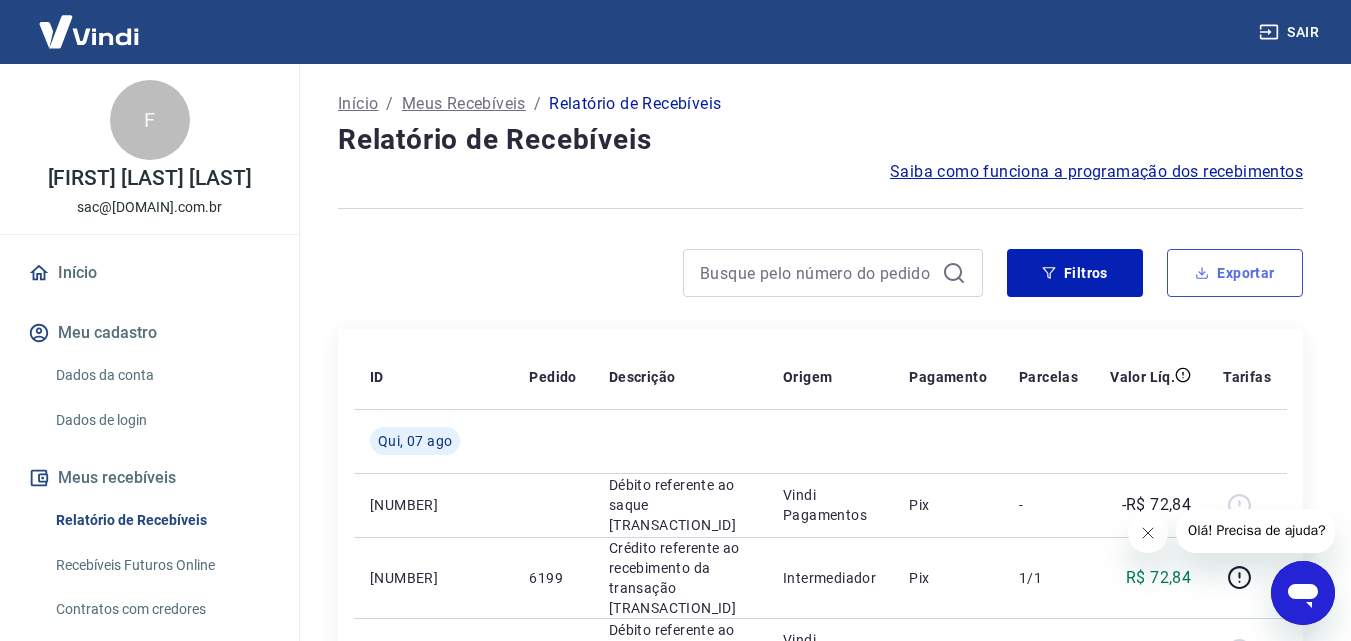 type on "01/08/2025" 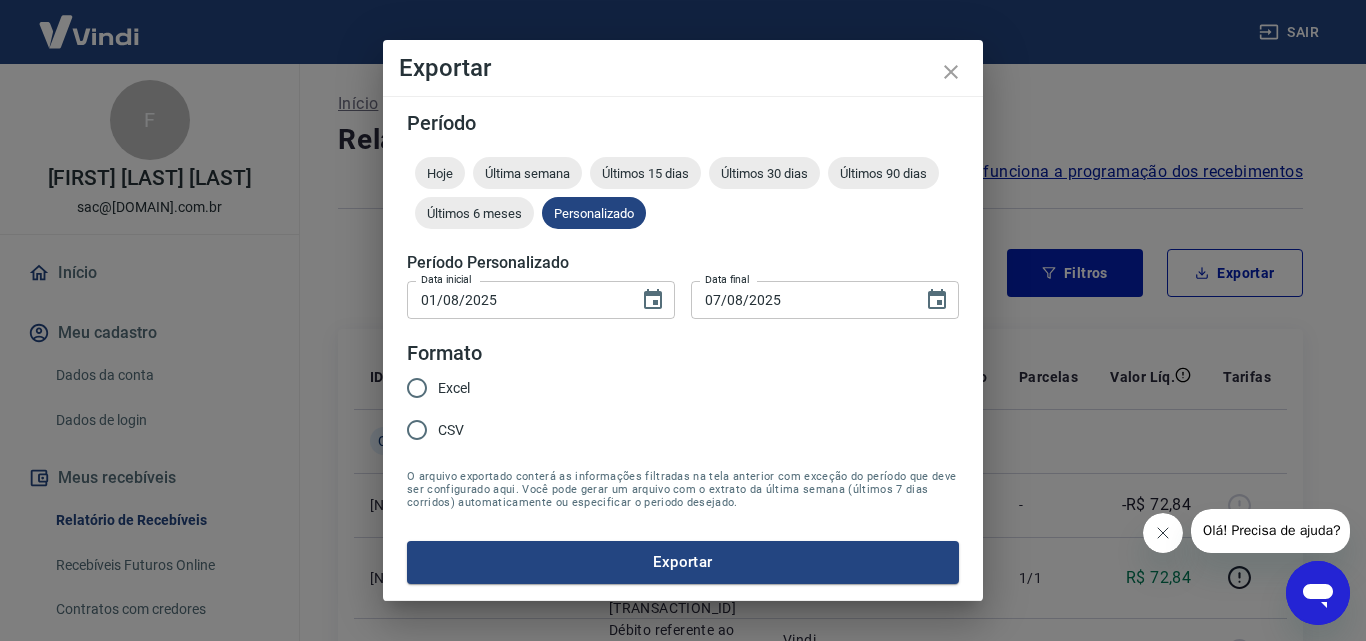 click on "Excel" at bounding box center [417, 388] 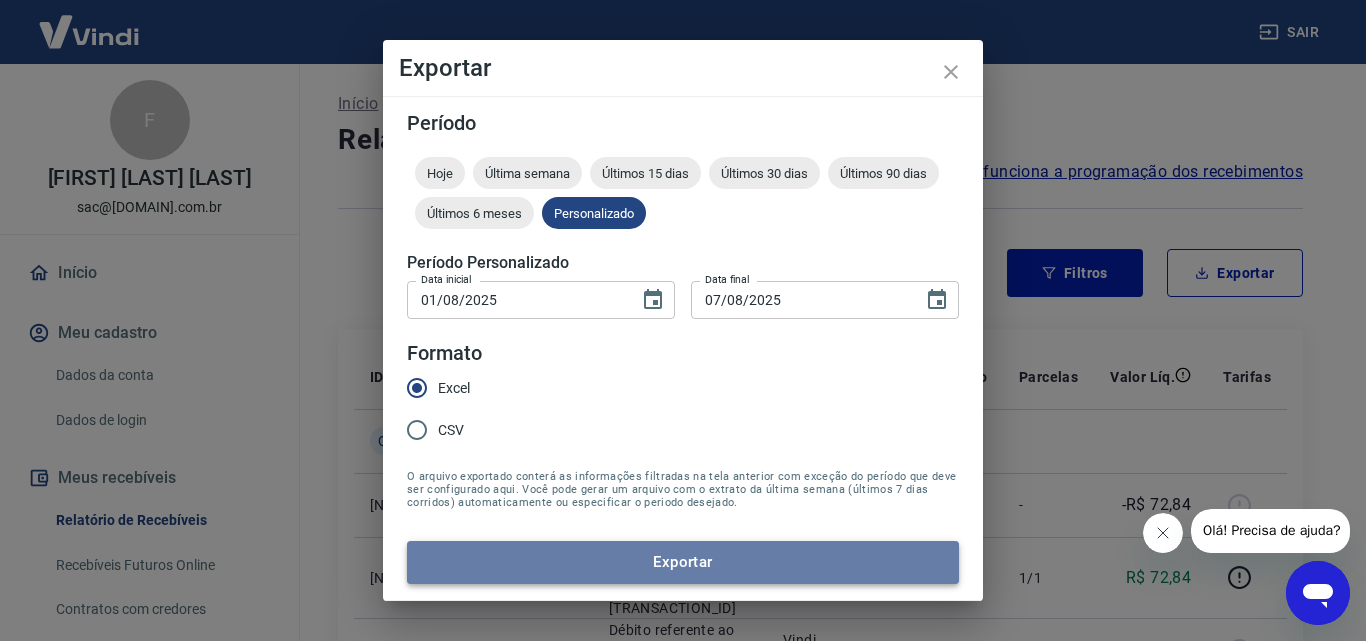 click on "Exportar" at bounding box center (683, 562) 